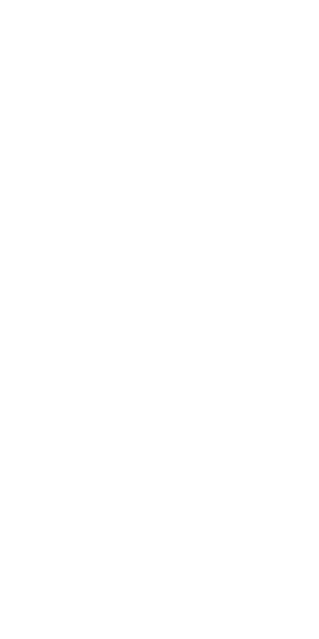 scroll, scrollTop: 0, scrollLeft: 0, axis: both 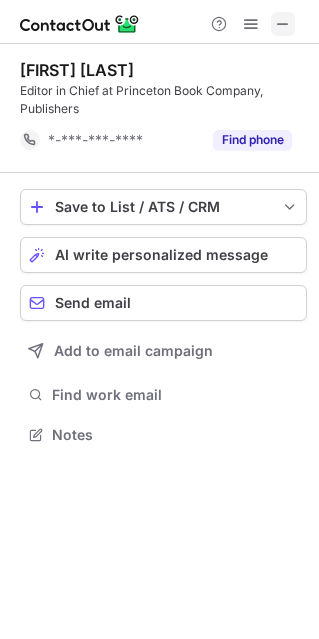 click at bounding box center (283, 24) 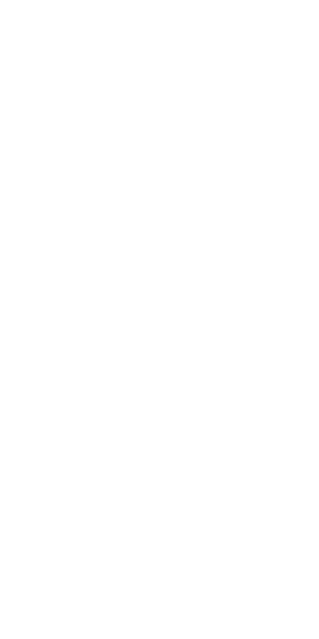 scroll, scrollTop: 0, scrollLeft: 0, axis: both 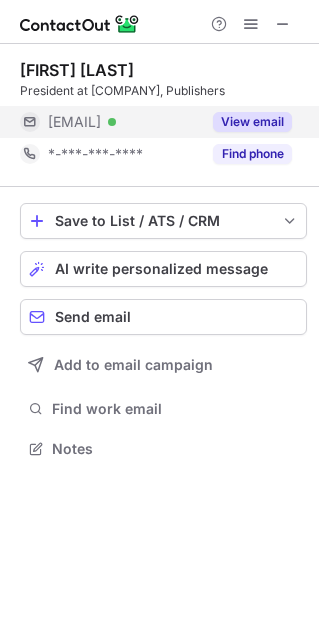 click on "View email" at bounding box center (246, 122) 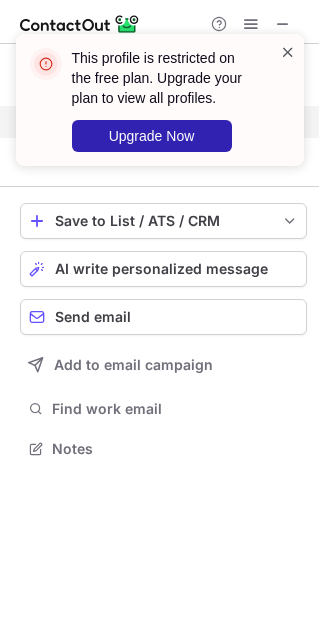 click at bounding box center (288, 52) 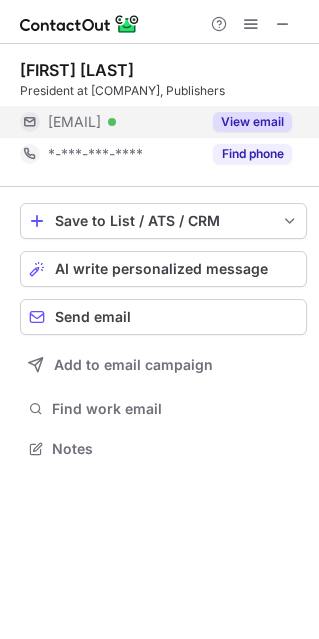 click on "Find phone" at bounding box center (246, 154) 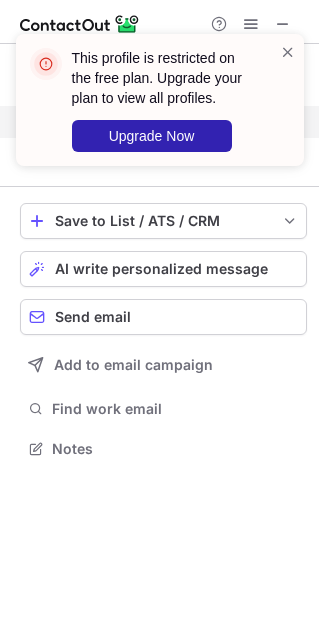 scroll, scrollTop: 402, scrollLeft: 319, axis: both 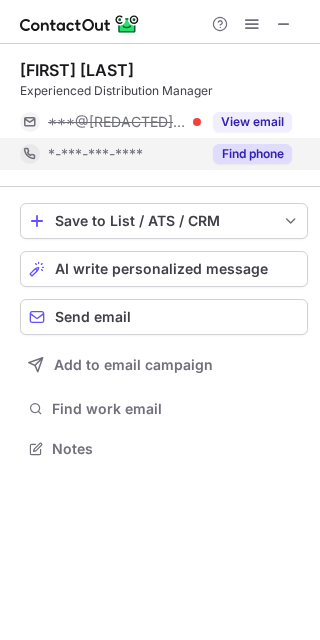 click on "Find phone" at bounding box center (252, 154) 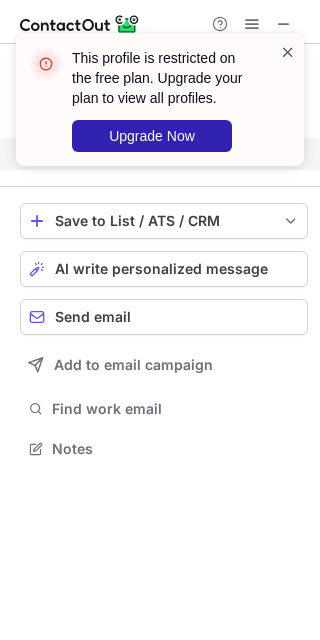 click at bounding box center [288, 52] 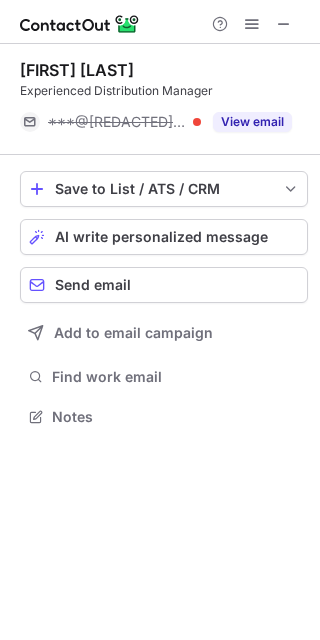 scroll, scrollTop: 402, scrollLeft: 320, axis: both 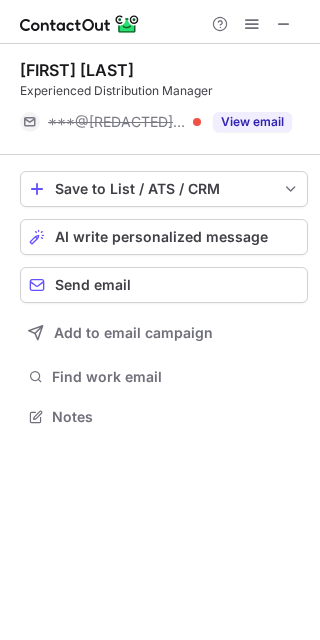 click on "View email" at bounding box center [252, 122] 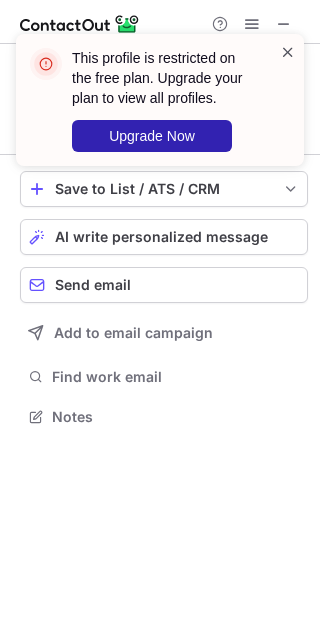 scroll, scrollTop: 370, scrollLeft: 320, axis: both 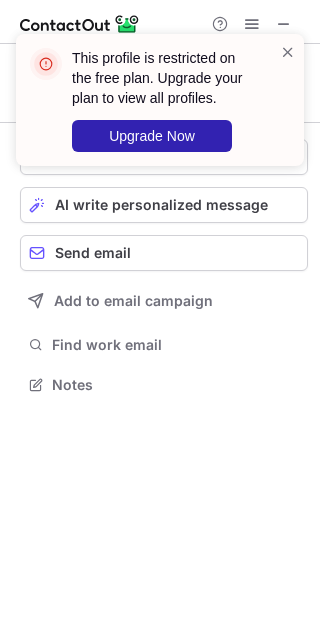 click on "This profile is restricted on the free plan. Upgrade your plan to view all profiles. Upgrade Now" at bounding box center (160, 100) 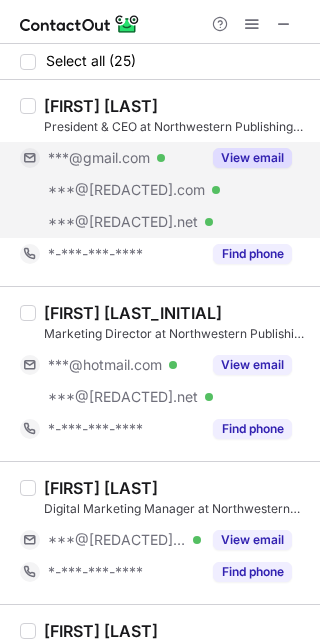 click on "View email" at bounding box center (252, 158) 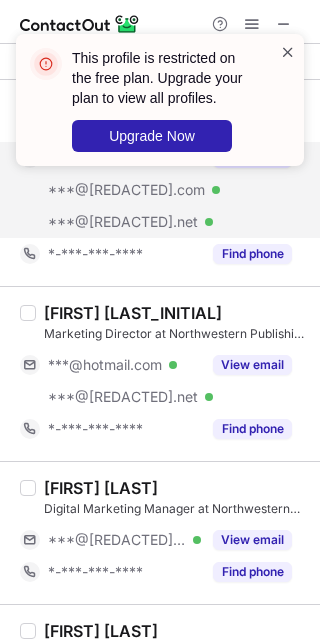click at bounding box center (288, 52) 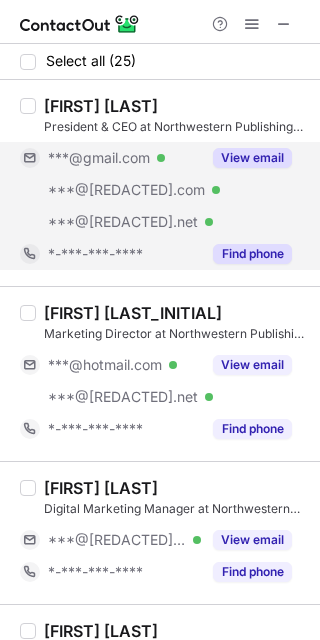 click on "Find phone" at bounding box center [252, 254] 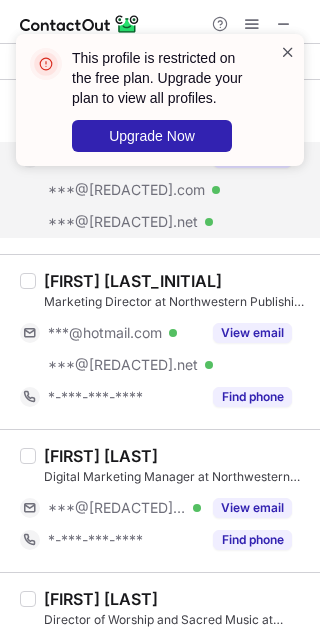 click at bounding box center (288, 52) 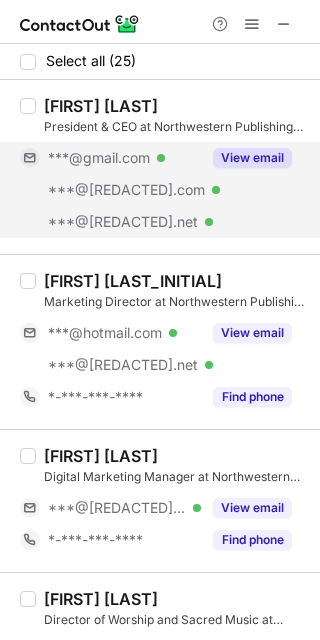 click on "[FIRST] [LAST] President & CEO at Northwestern Publishing House [EMAIL] Verified [EMAIL] Verified [EMAIL] Verified View email" at bounding box center (160, 167) 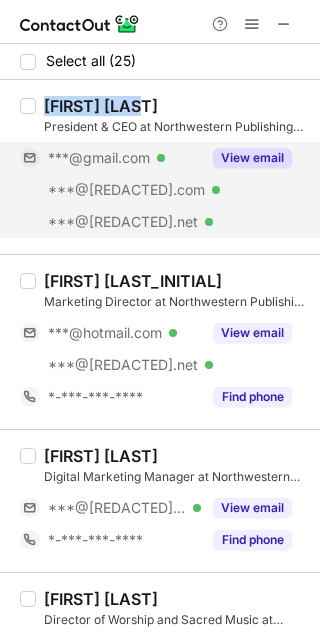 drag, startPoint x: 162, startPoint y: 97, endPoint x: 45, endPoint y: 108, distance: 117.51595 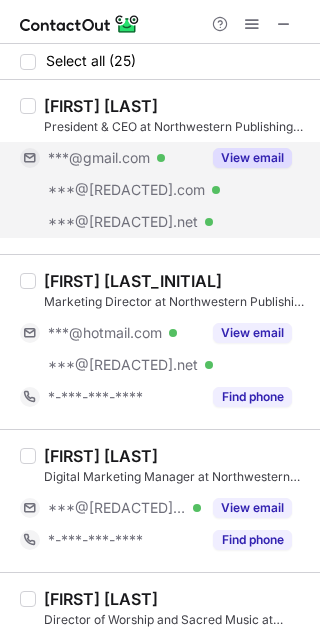 click on "View email" at bounding box center (252, 158) 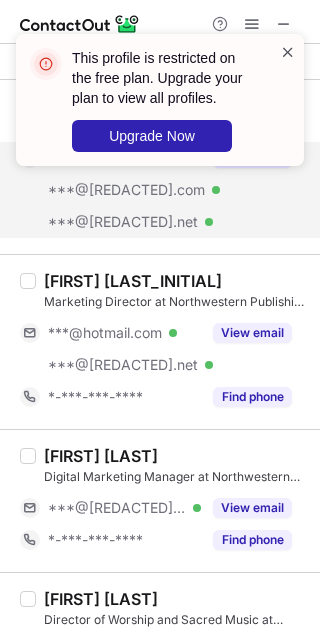 click at bounding box center [288, 52] 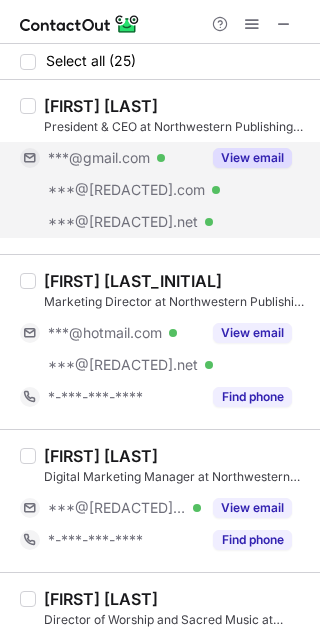 click on "This profile is restricted on the free plan. Upgrade your plan to view all profiles. Upgrade Now" at bounding box center (160, 108) 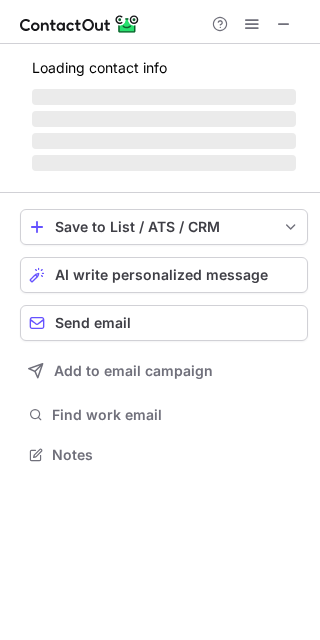 scroll, scrollTop: 10, scrollLeft: 10, axis: both 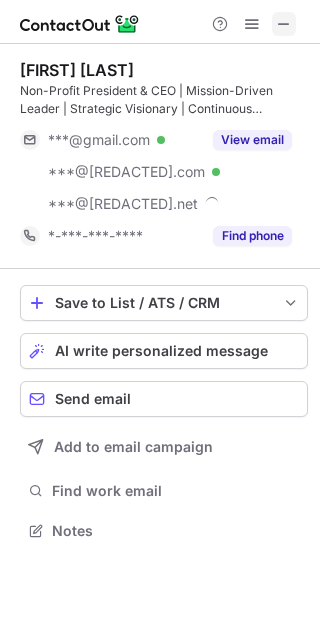 click at bounding box center [284, 24] 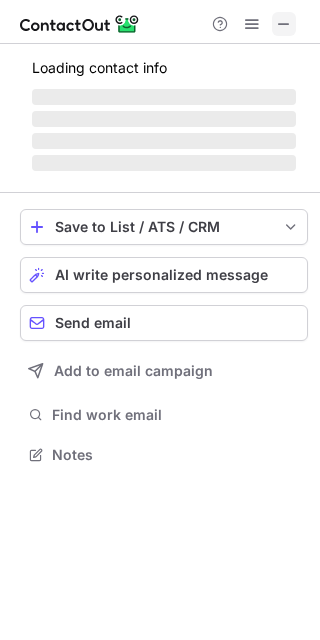 scroll, scrollTop: 442, scrollLeft: 320, axis: both 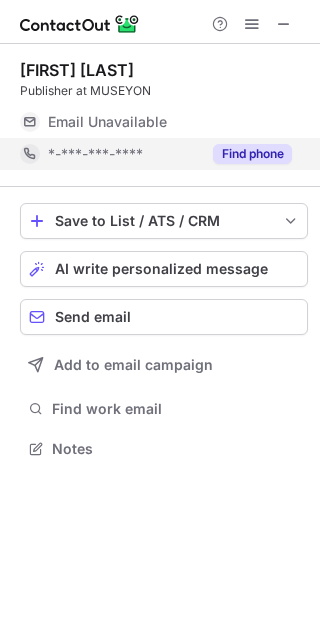 click on "Find phone" at bounding box center [252, 154] 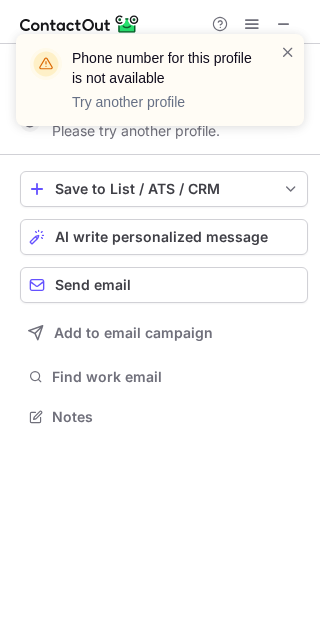 scroll, scrollTop: 402, scrollLeft: 320, axis: both 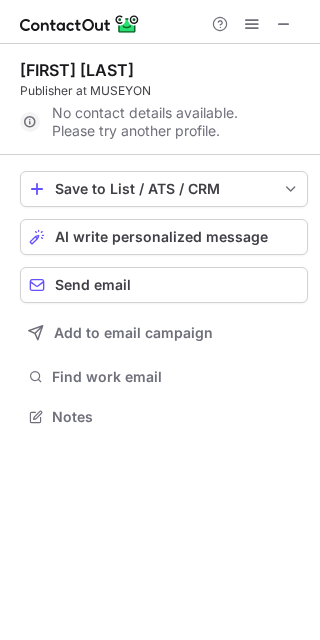 click on "Publisher at MUSEYON" at bounding box center (164, 91) 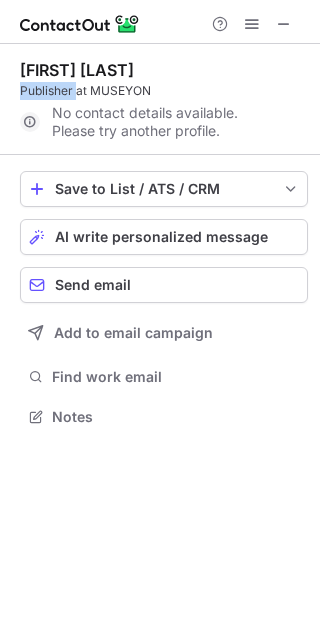 click on "Publisher at MUSEYON" at bounding box center (164, 91) 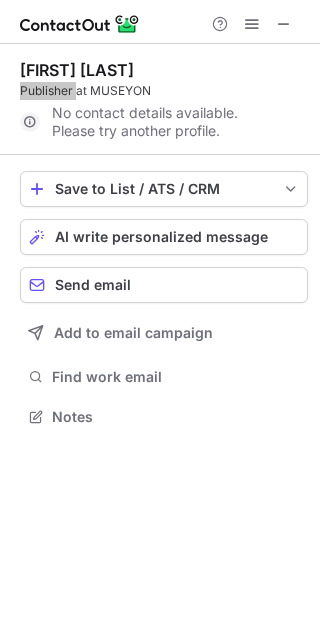 scroll, scrollTop: 442, scrollLeft: 320, axis: both 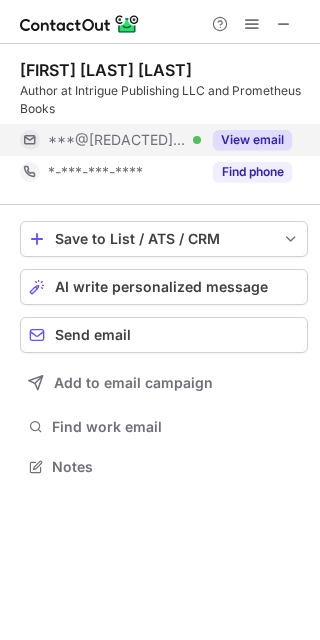 click on "View email" at bounding box center (252, 140) 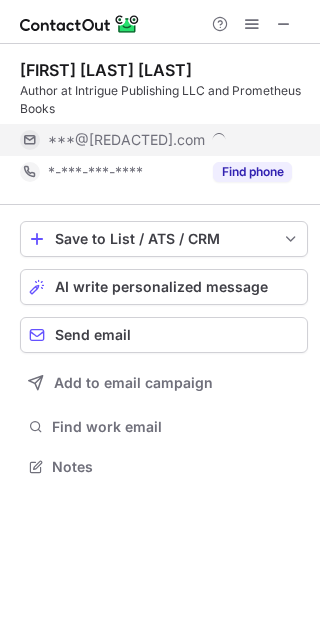 scroll, scrollTop: 10, scrollLeft: 10, axis: both 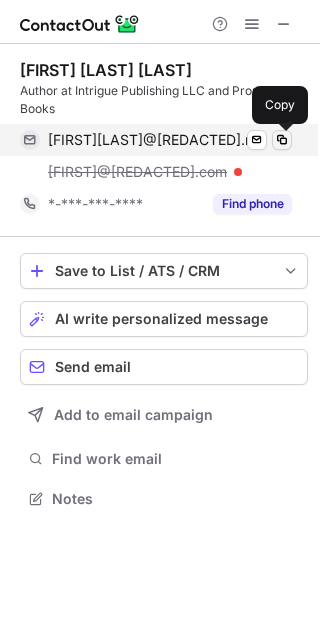 click at bounding box center (282, 140) 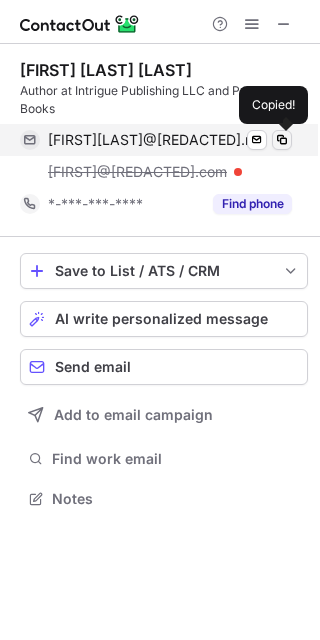 type 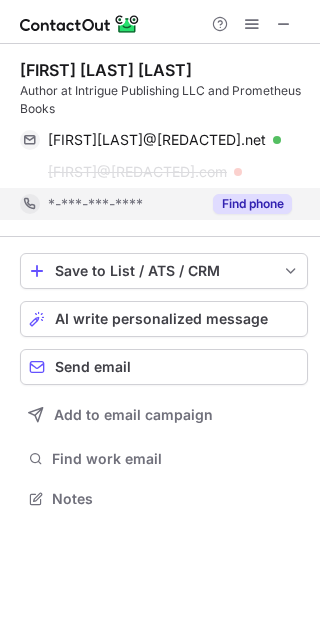 click on "Find phone" at bounding box center (252, 204) 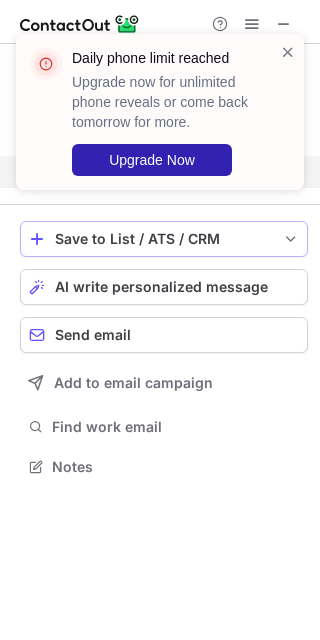 scroll, scrollTop: 452, scrollLeft: 320, axis: both 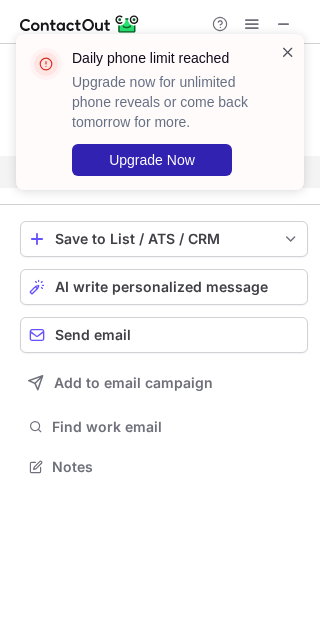 click at bounding box center [288, 52] 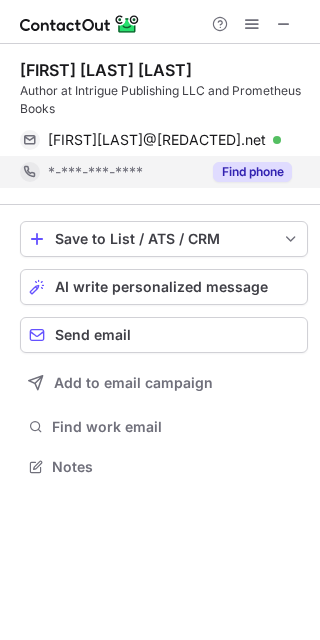 drag, startPoint x: 201, startPoint y: 65, endPoint x: 24, endPoint y: 61, distance: 177.0452 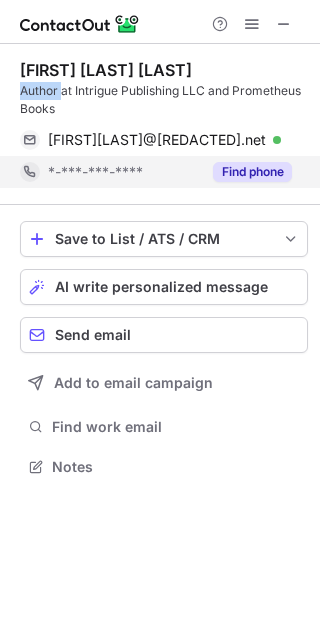 click on "Author at Intrigue Publishing LLC and Prometheus Books" at bounding box center [164, 100] 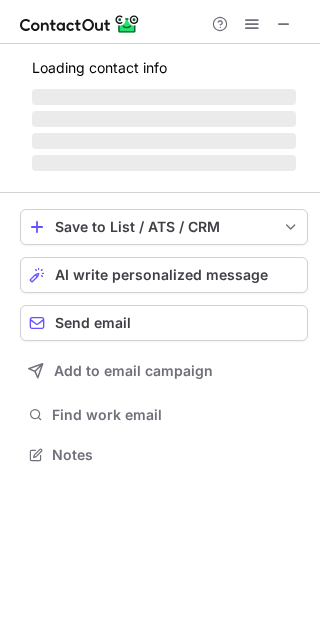 scroll, scrollTop: 442, scrollLeft: 320, axis: both 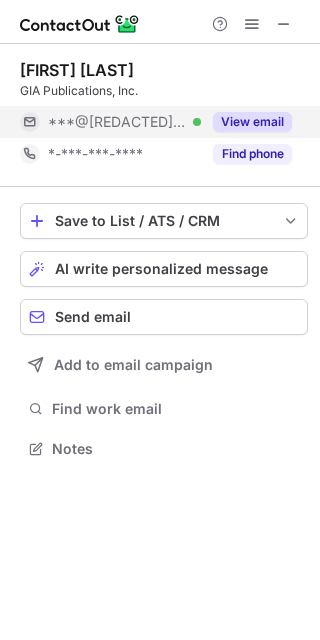 click on "View email" at bounding box center (252, 122) 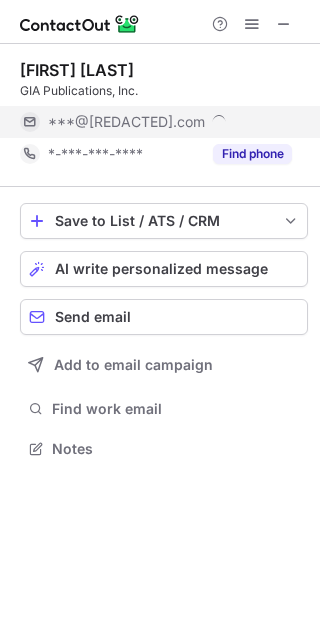 scroll, scrollTop: 10, scrollLeft: 10, axis: both 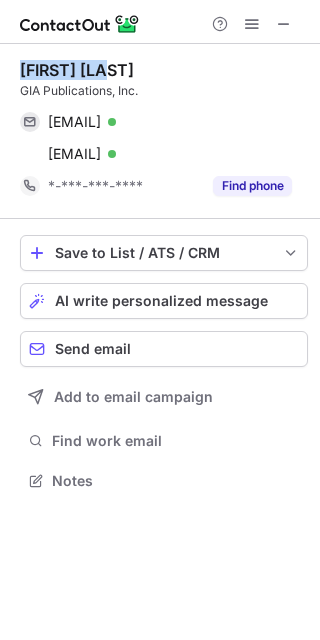 drag, startPoint x: 163, startPoint y: 70, endPoint x: 14, endPoint y: 65, distance: 149.08386 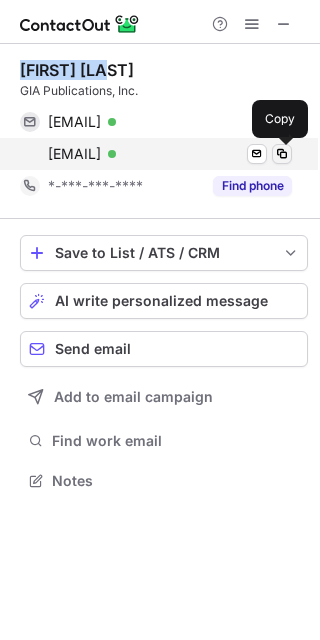 click at bounding box center [282, 154] 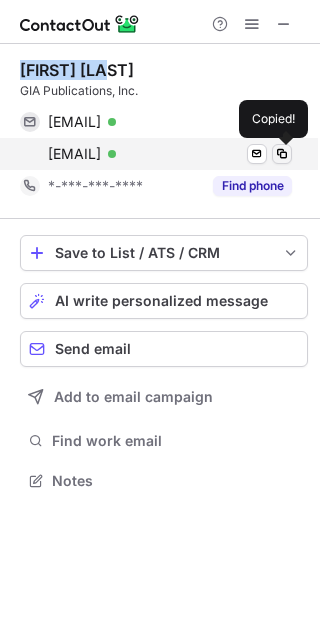 type 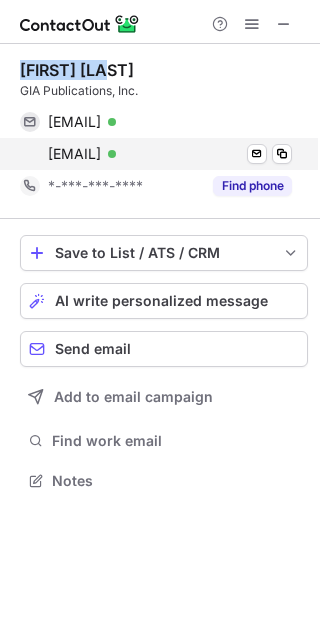 type 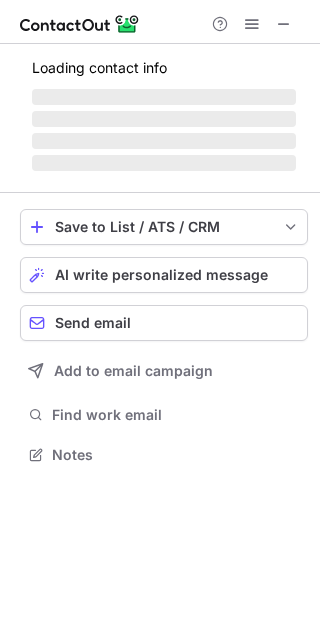 scroll, scrollTop: 442, scrollLeft: 320, axis: both 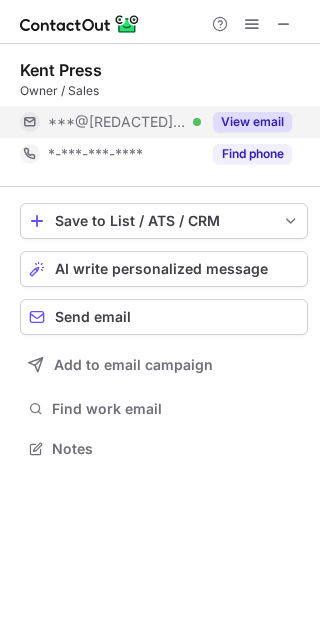 click on "View email" at bounding box center (252, 122) 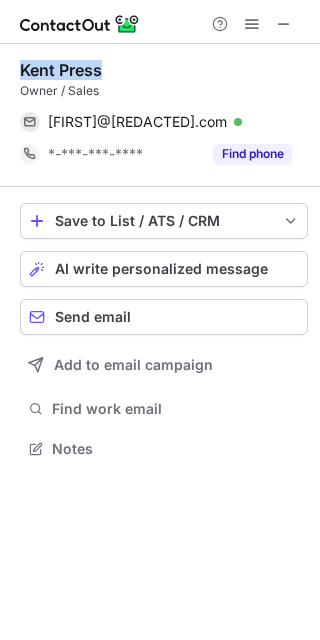 drag, startPoint x: 126, startPoint y: 69, endPoint x: 6, endPoint y: 56, distance: 120.70211 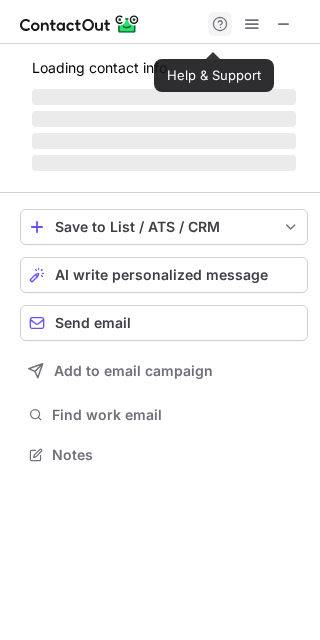 scroll, scrollTop: 442, scrollLeft: 320, axis: both 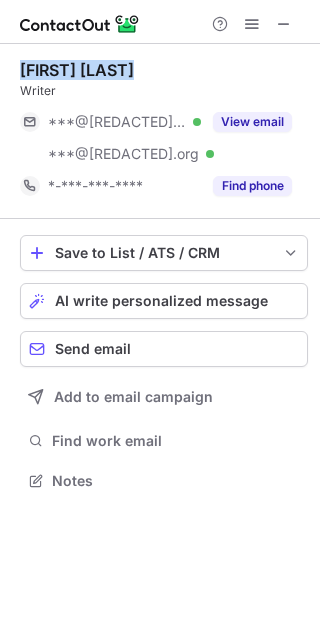 drag, startPoint x: 164, startPoint y: 66, endPoint x: 13, endPoint y: 67, distance: 151.00331 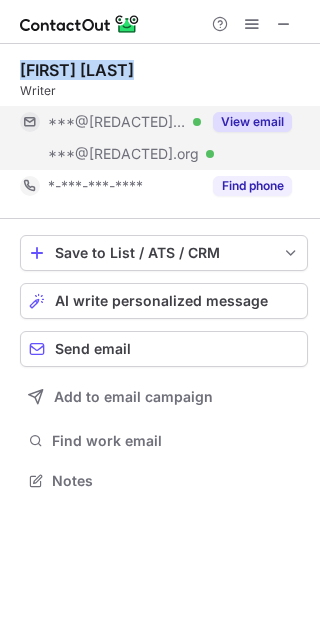 click on "View email" at bounding box center [252, 122] 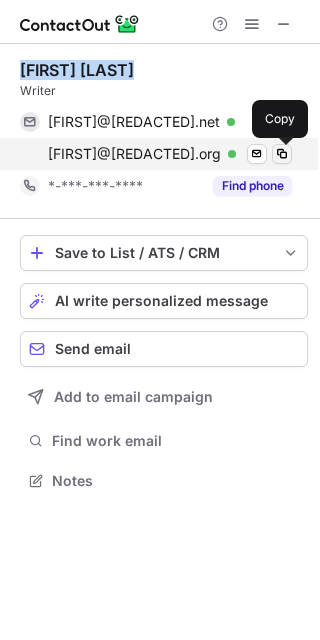 click at bounding box center (282, 154) 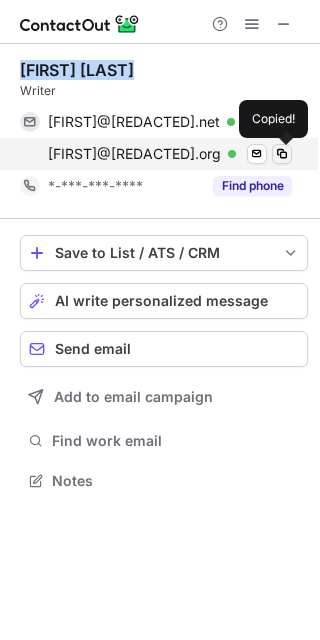 type 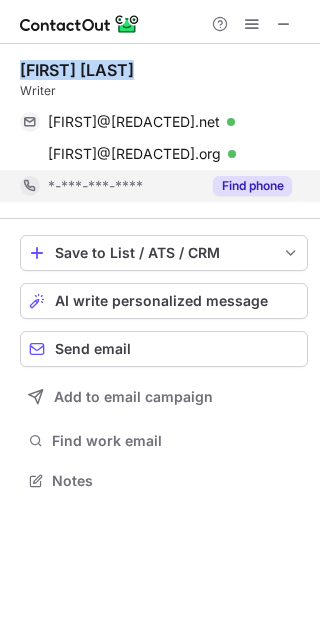 click on "Find phone" at bounding box center [252, 186] 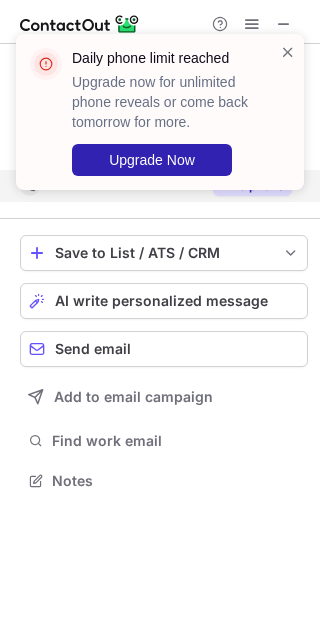 click at bounding box center [288, 112] 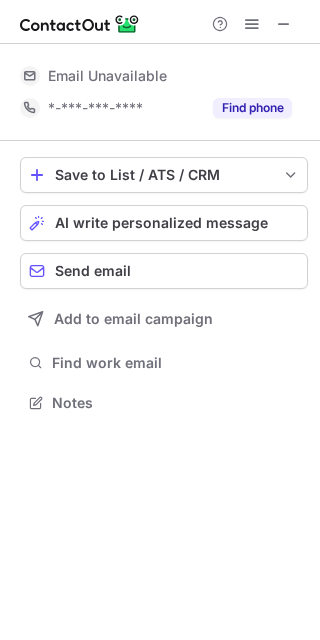 scroll, scrollTop: 10, scrollLeft: 10, axis: both 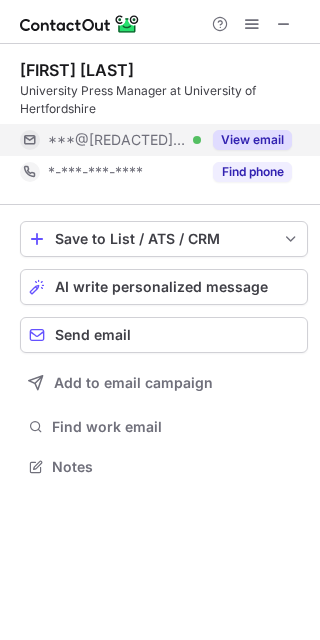 click on "View email" at bounding box center (252, 140) 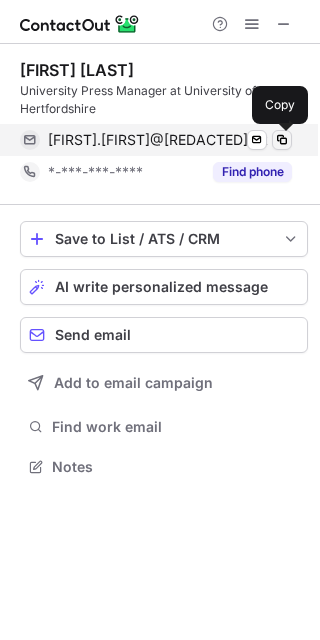 click at bounding box center [282, 140] 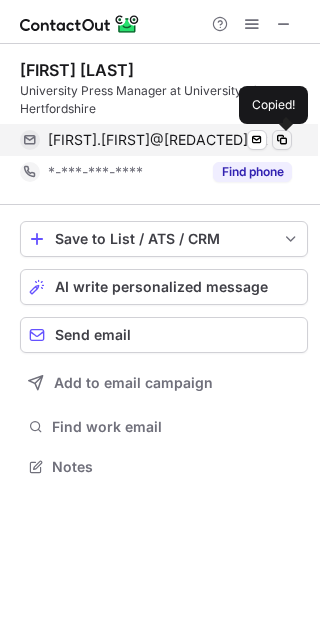 type 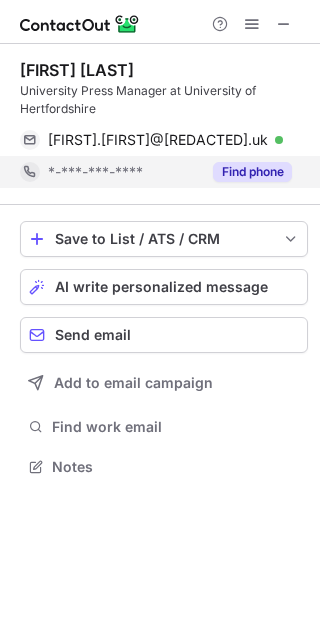 click on "Find phone" at bounding box center (252, 172) 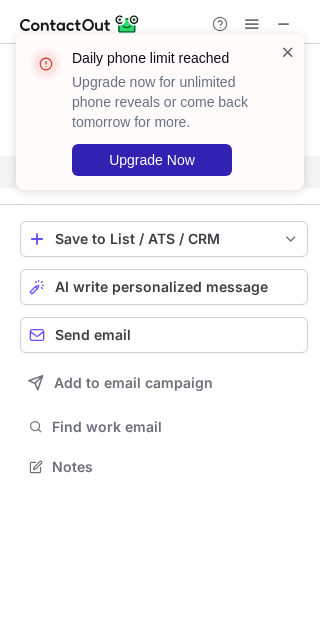 click at bounding box center (288, 52) 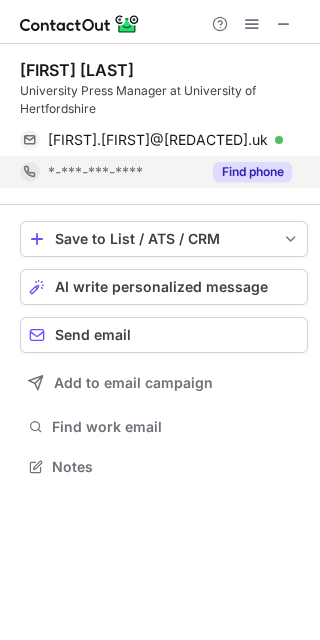 drag, startPoint x: 162, startPoint y: 80, endPoint x: 17, endPoint y: 71, distance: 145.27904 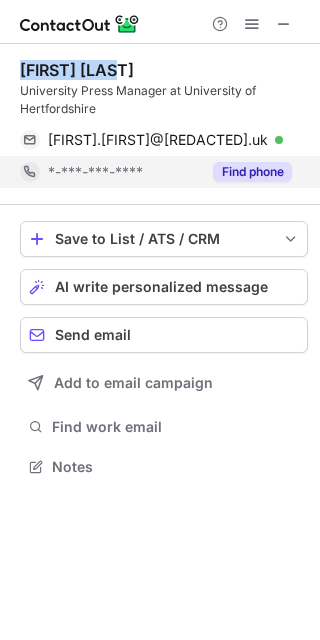 drag, startPoint x: 17, startPoint y: 71, endPoint x: 157, endPoint y: 68, distance: 140.03214 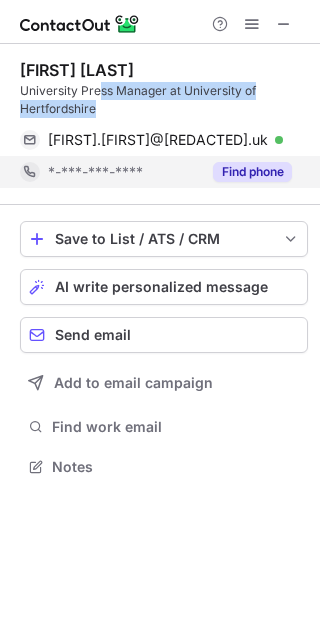 drag, startPoint x: 110, startPoint y: 110, endPoint x: 106, endPoint y: 94, distance: 16.492422 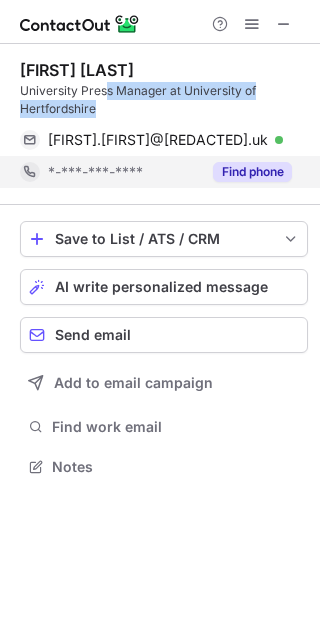 click on "University Press Manager at University of Hertfordshire" at bounding box center (164, 100) 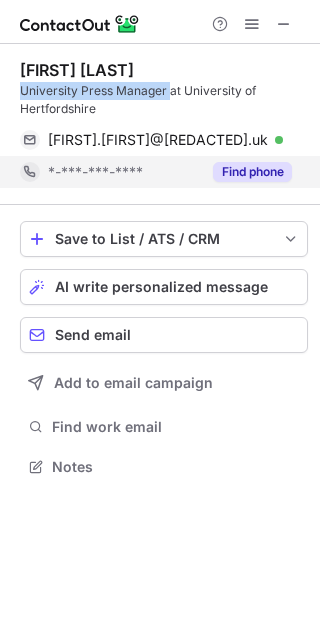 drag, startPoint x: 168, startPoint y: 92, endPoint x: 7, endPoint y: 87, distance: 161.07762 